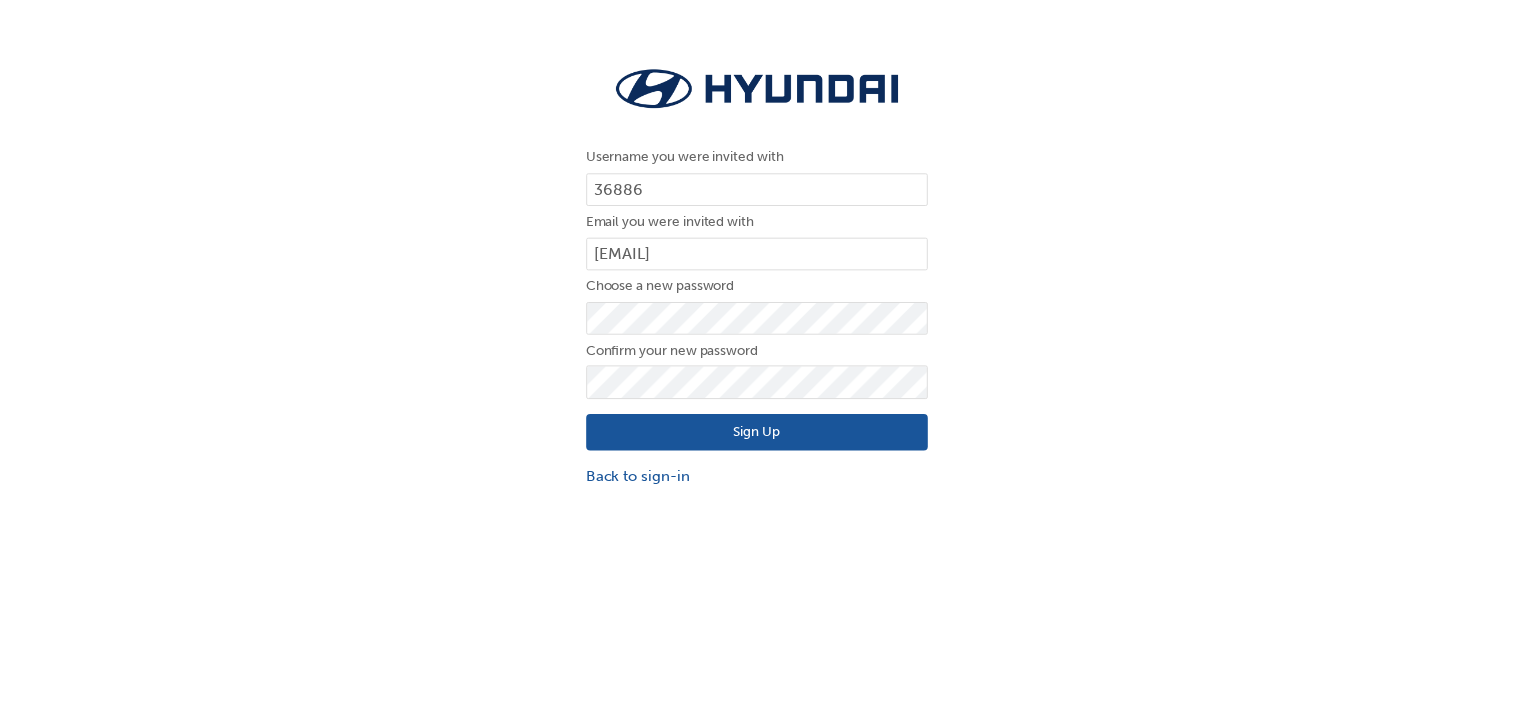 scroll, scrollTop: 0, scrollLeft: 0, axis: both 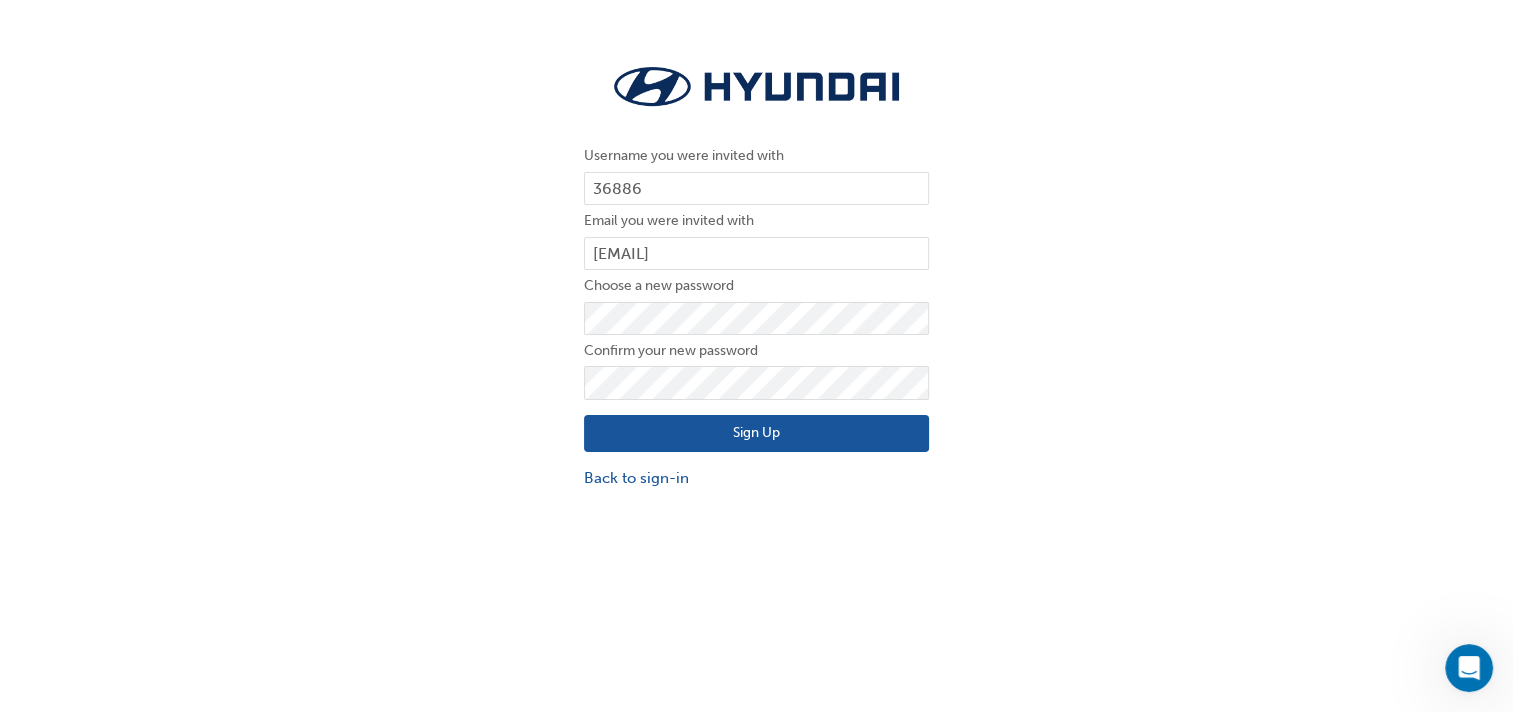 click on "Sign Up" at bounding box center (756, 434) 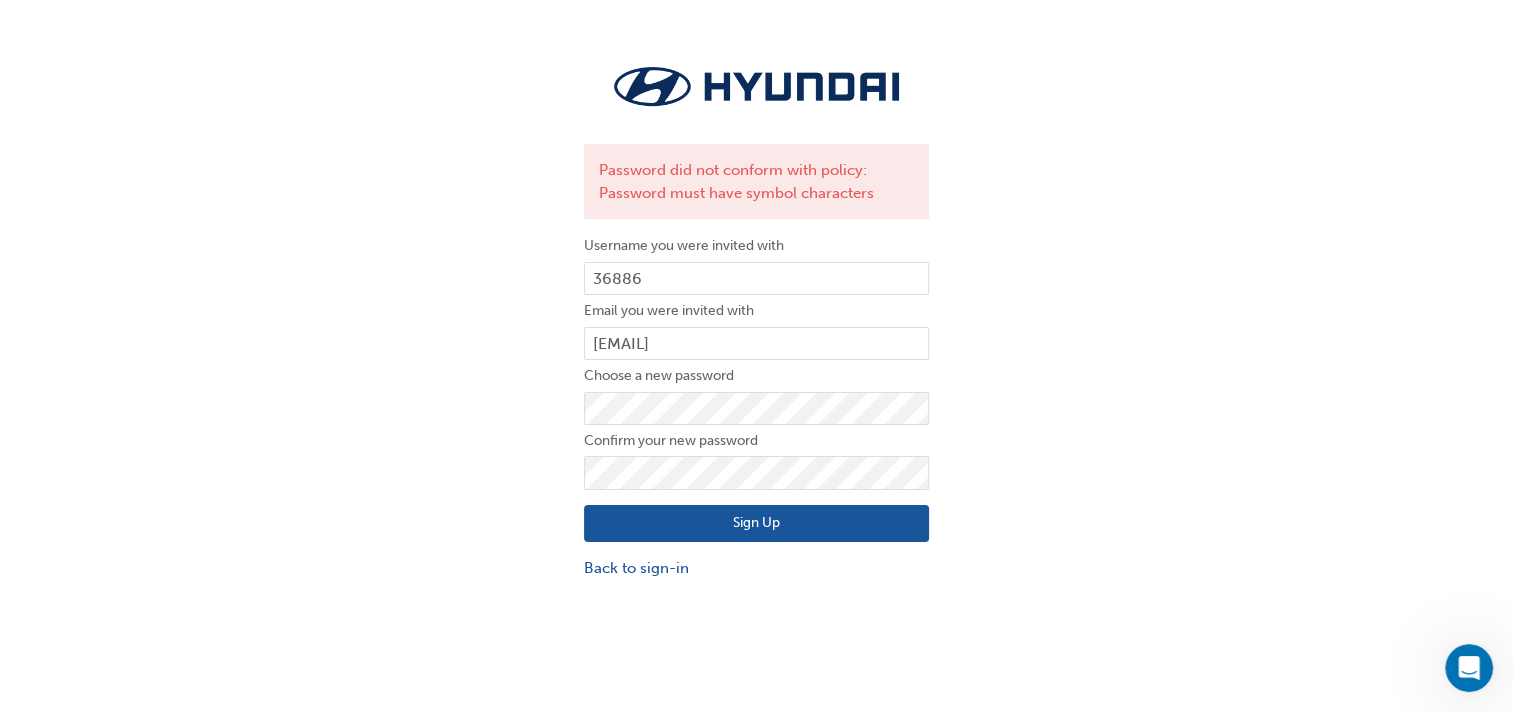 click on "Sign Up" at bounding box center [756, 524] 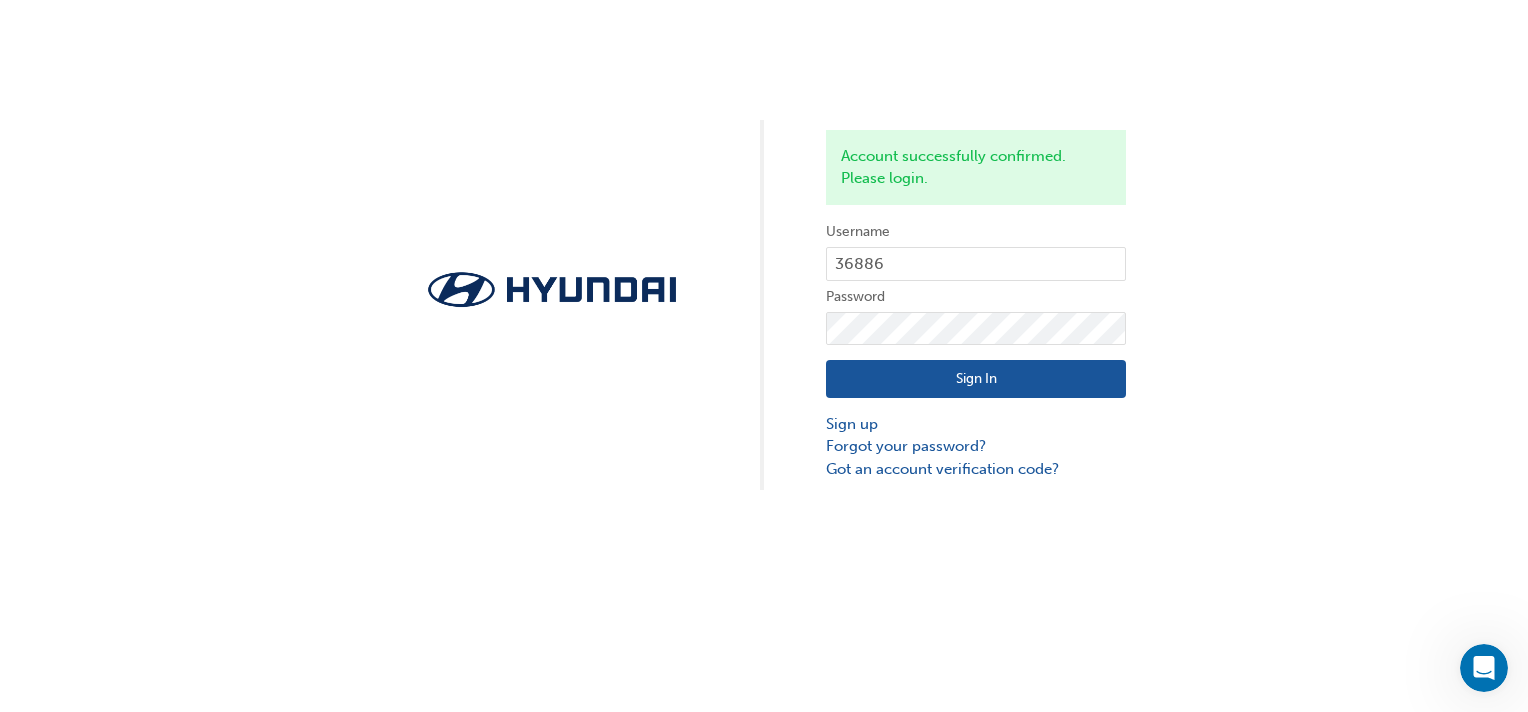 click on "Sign In" at bounding box center [976, 379] 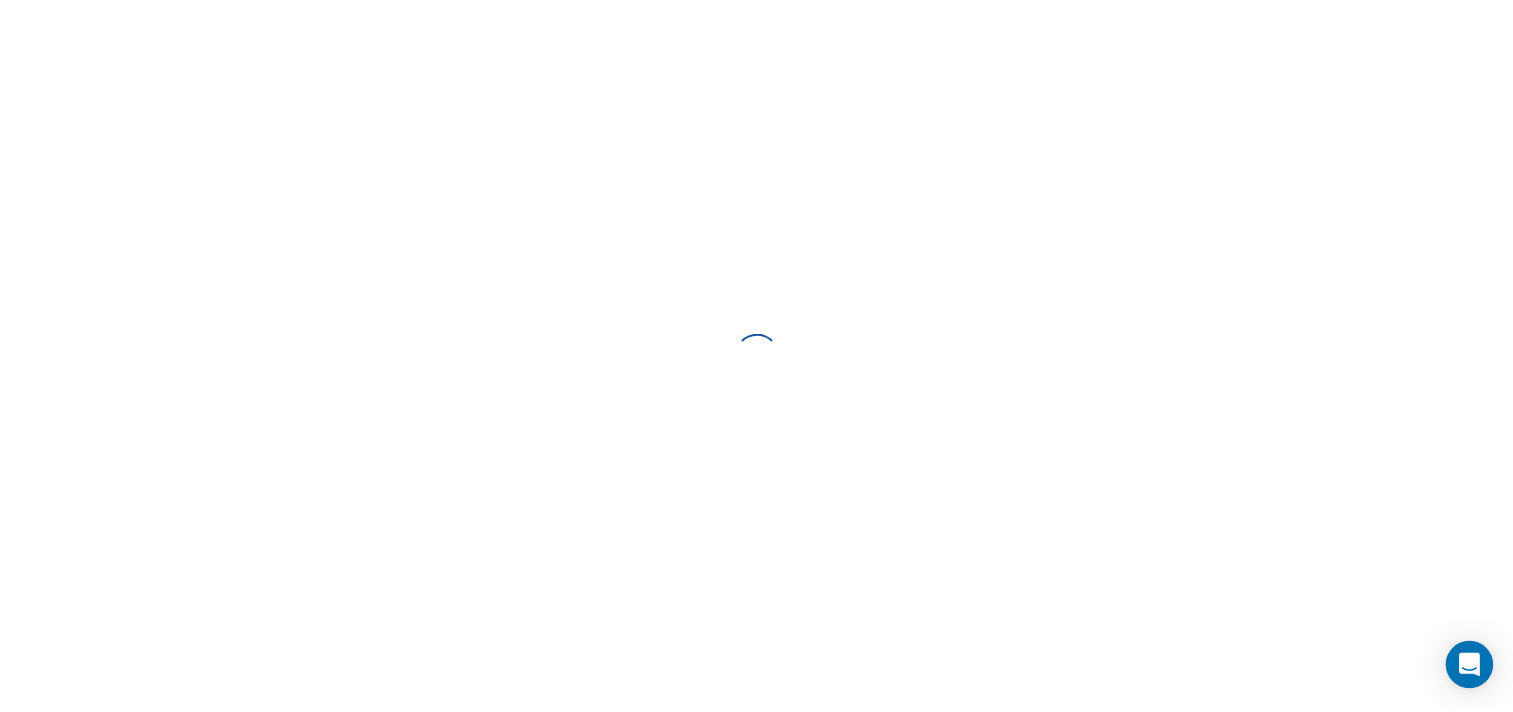 scroll, scrollTop: 0, scrollLeft: 0, axis: both 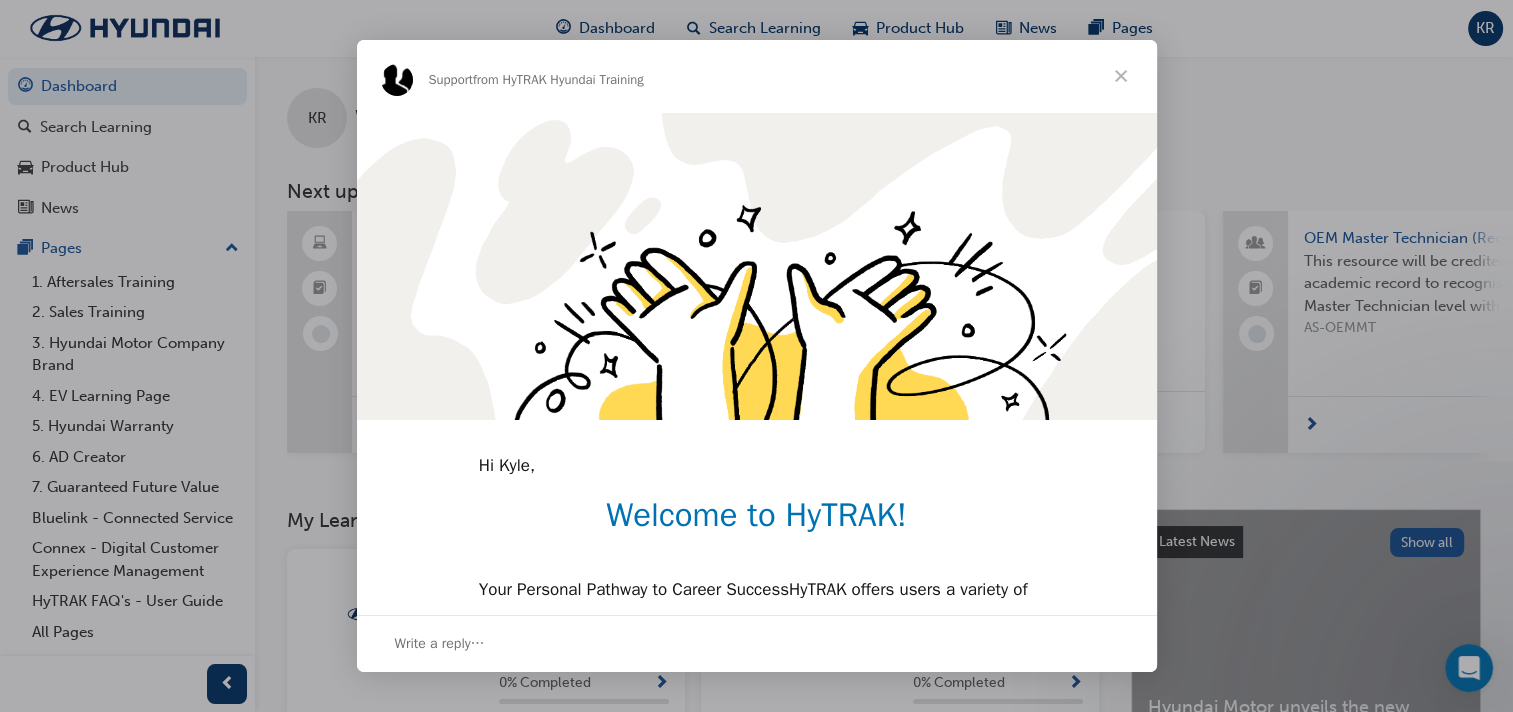 click at bounding box center [1121, 76] 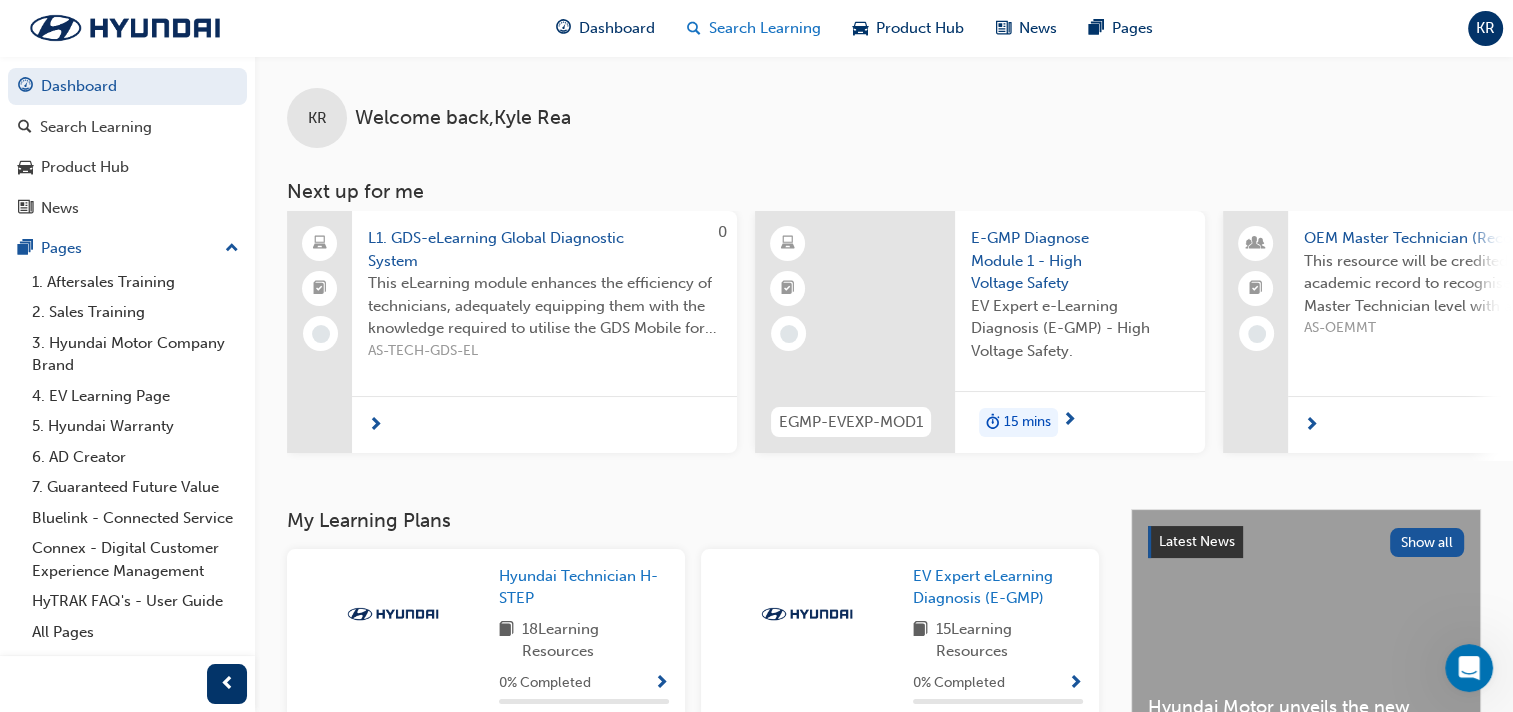 click on "Search Learning" at bounding box center (765, 28) 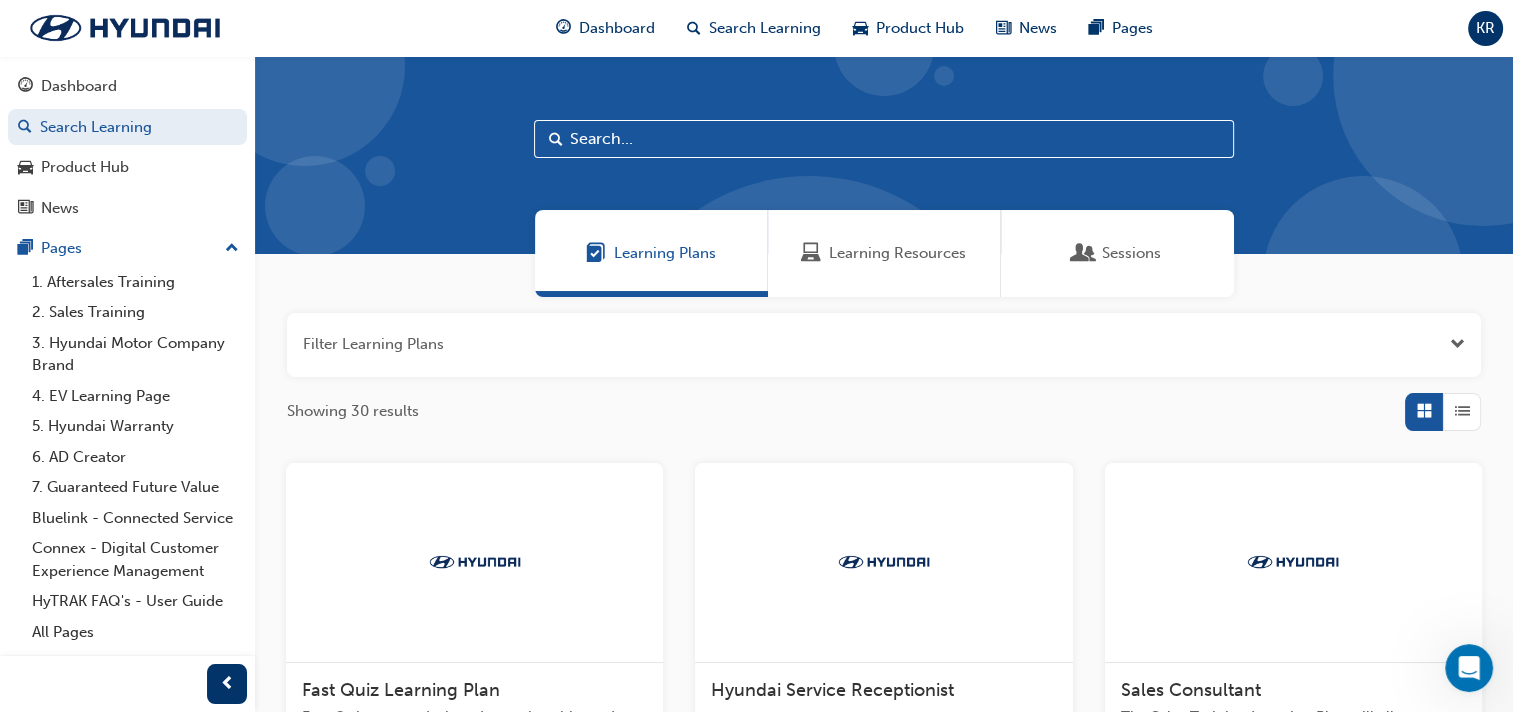 click at bounding box center [884, 139] 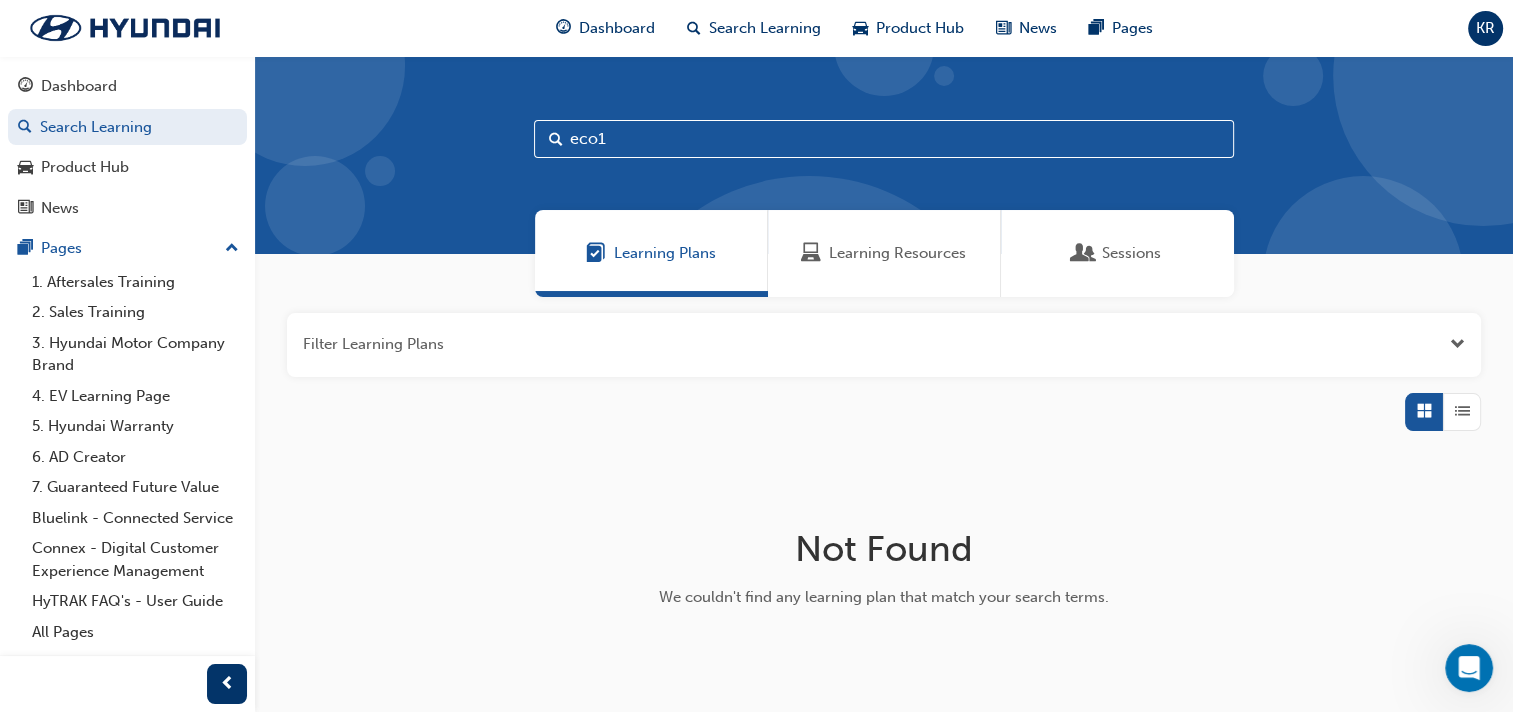 click at bounding box center (884, 345) 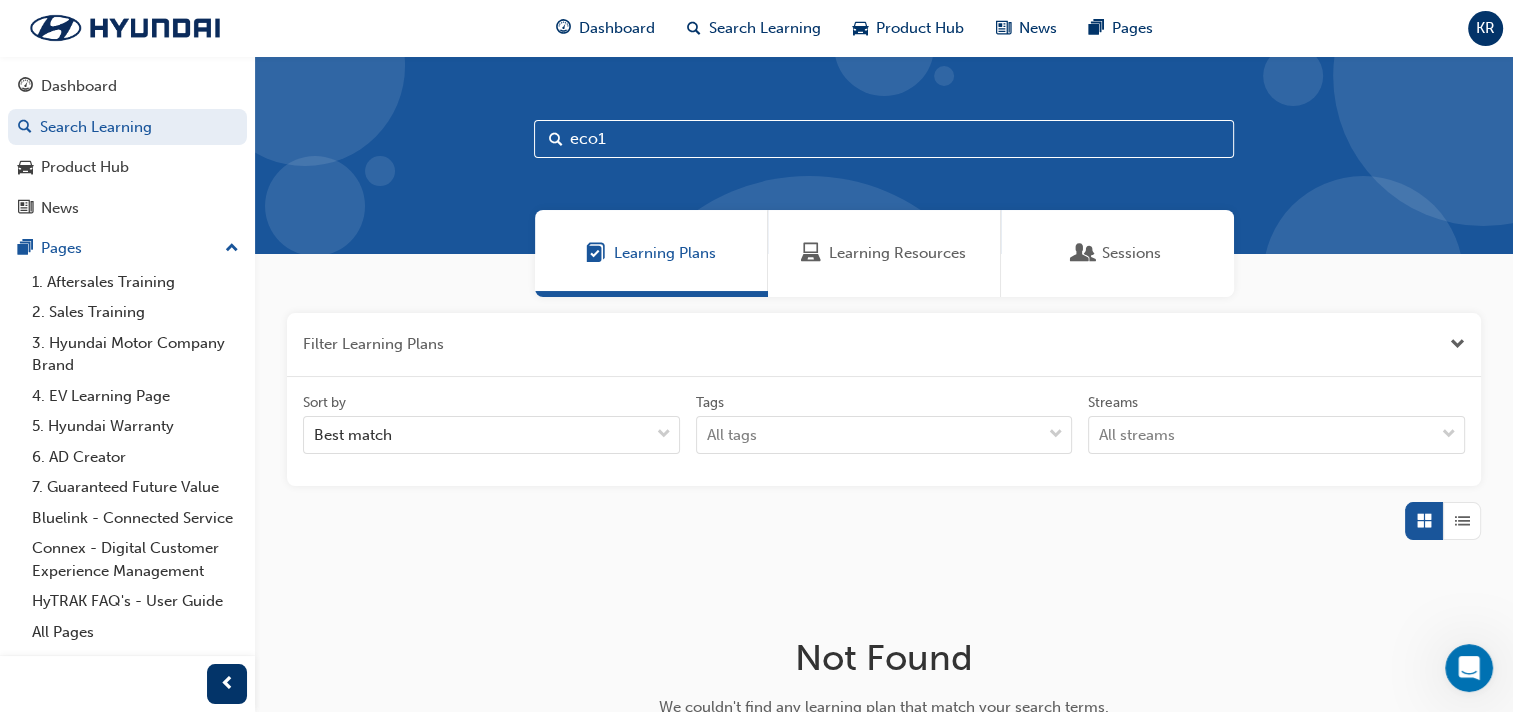 click at bounding box center [884, 345] 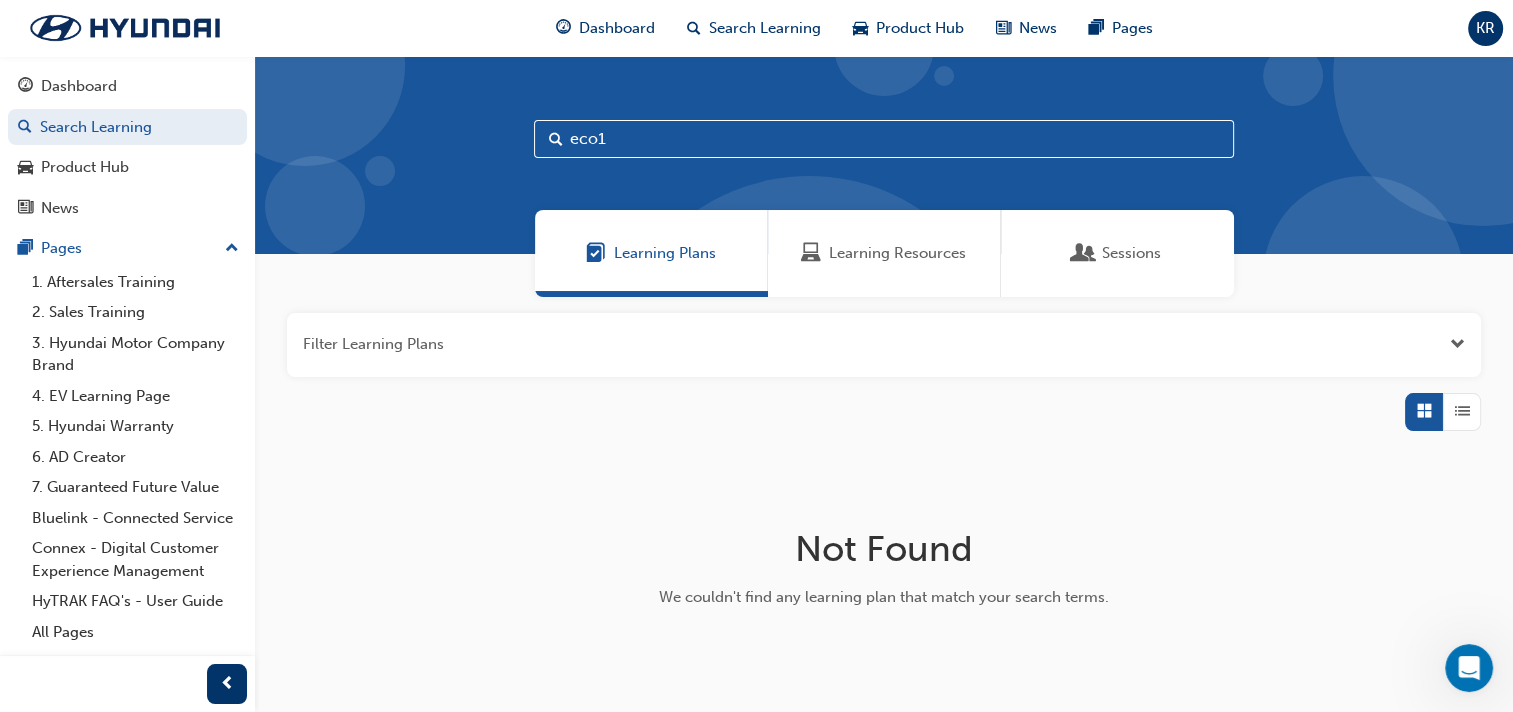 click on "Learning Resources" at bounding box center (884, 253) 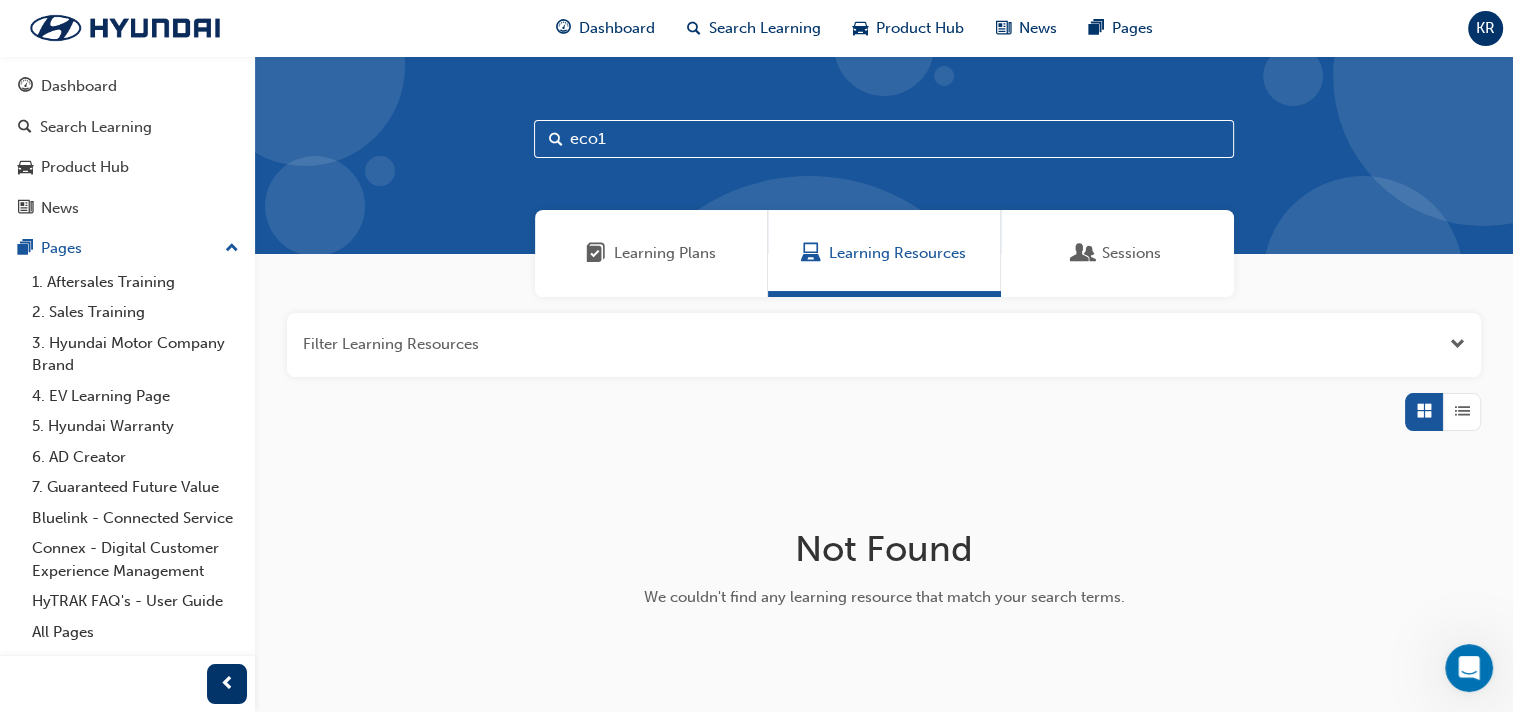 click at bounding box center (1084, 253) 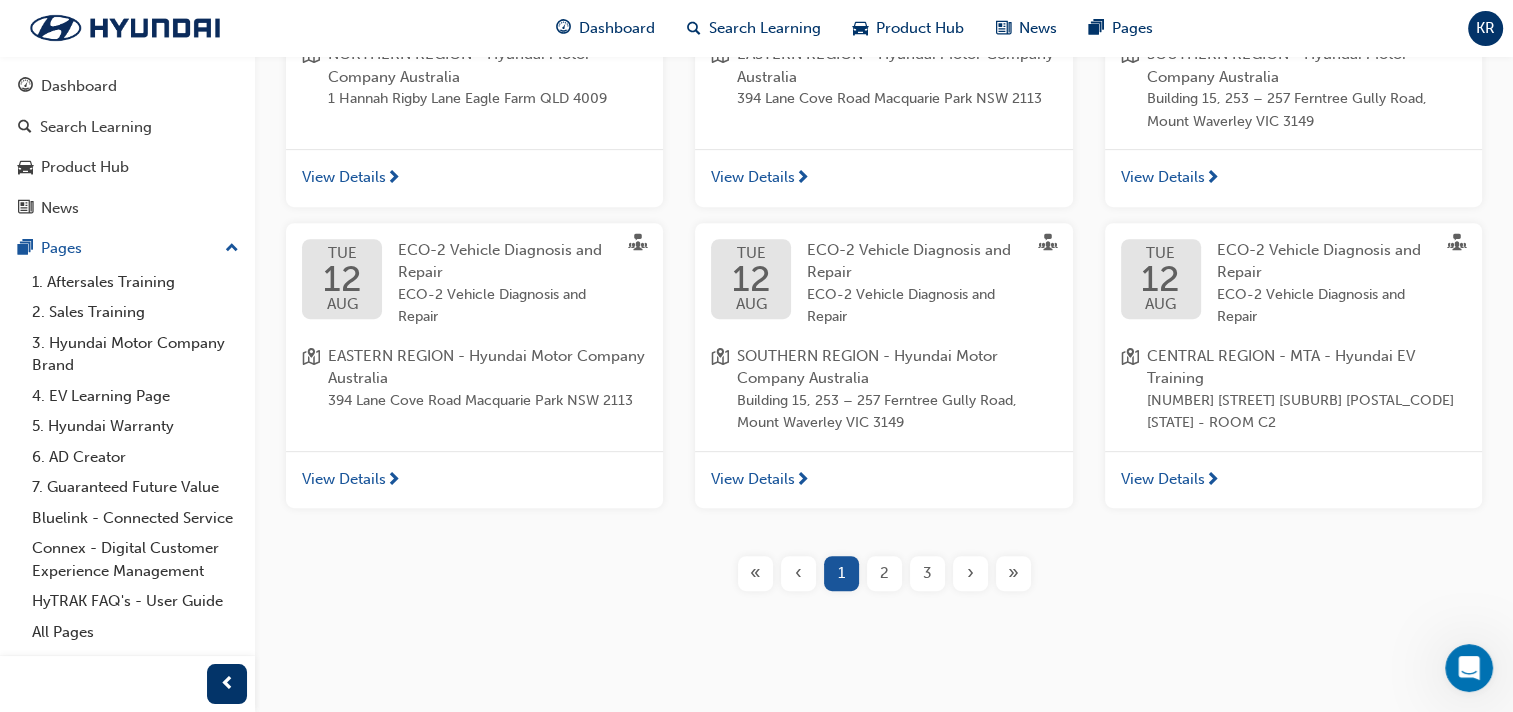 scroll, scrollTop: 852, scrollLeft: 0, axis: vertical 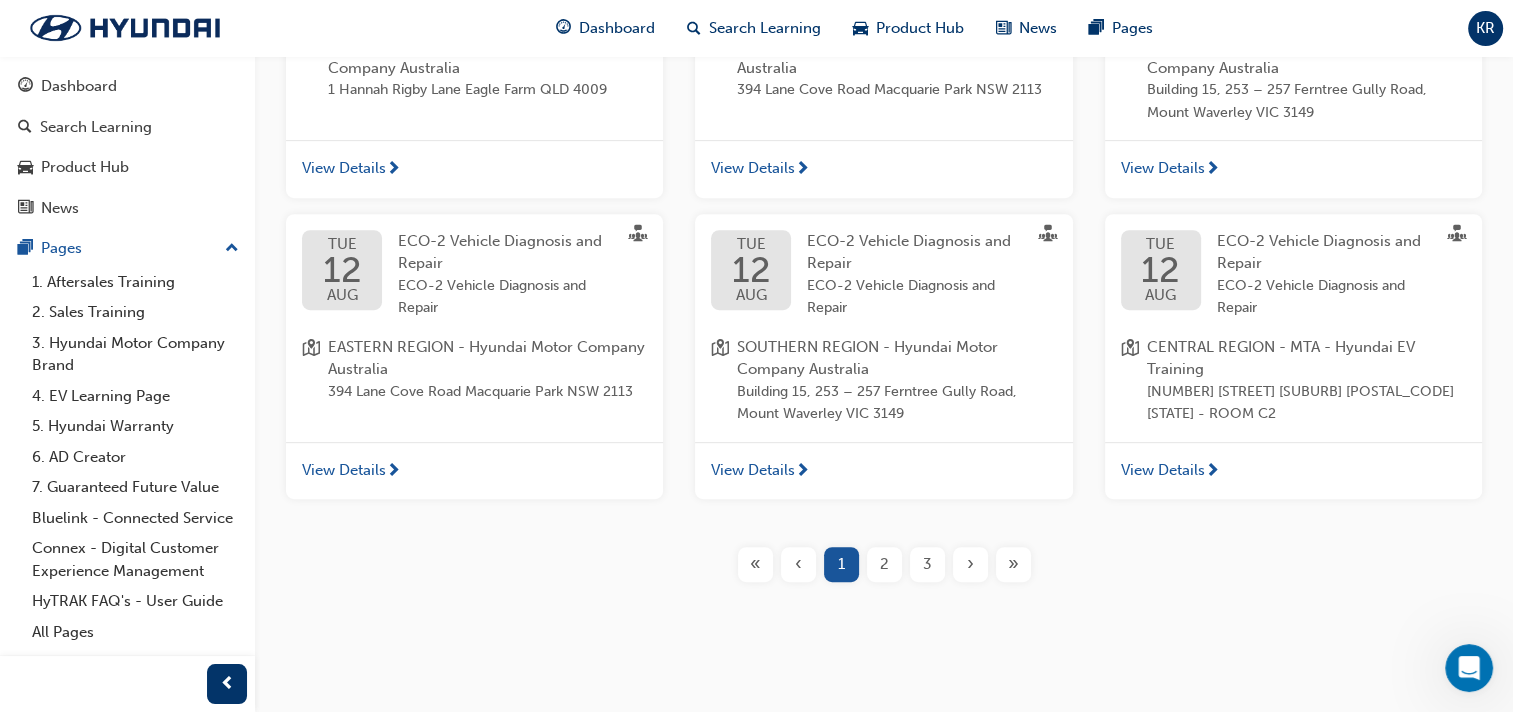 click on "2" at bounding box center (884, 564) 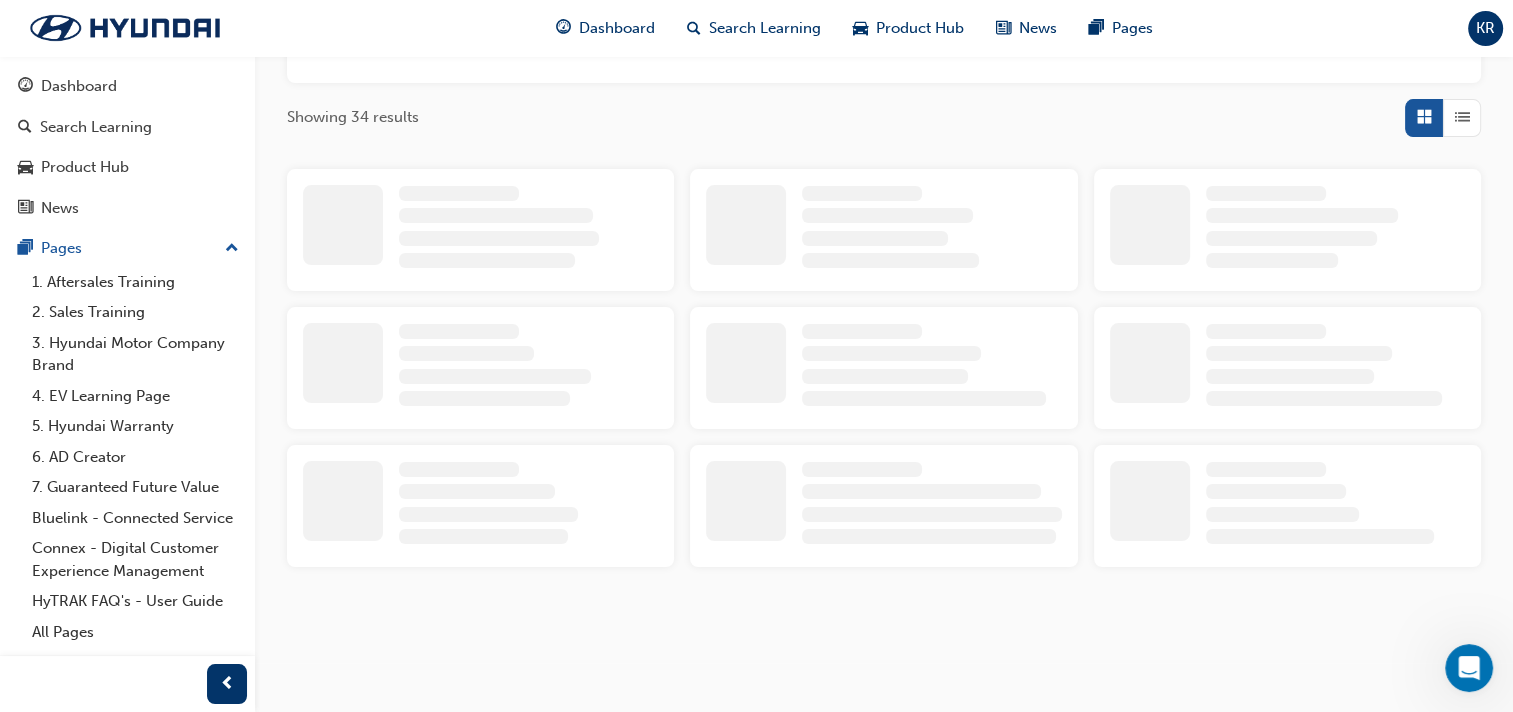 scroll, scrollTop: 852, scrollLeft: 0, axis: vertical 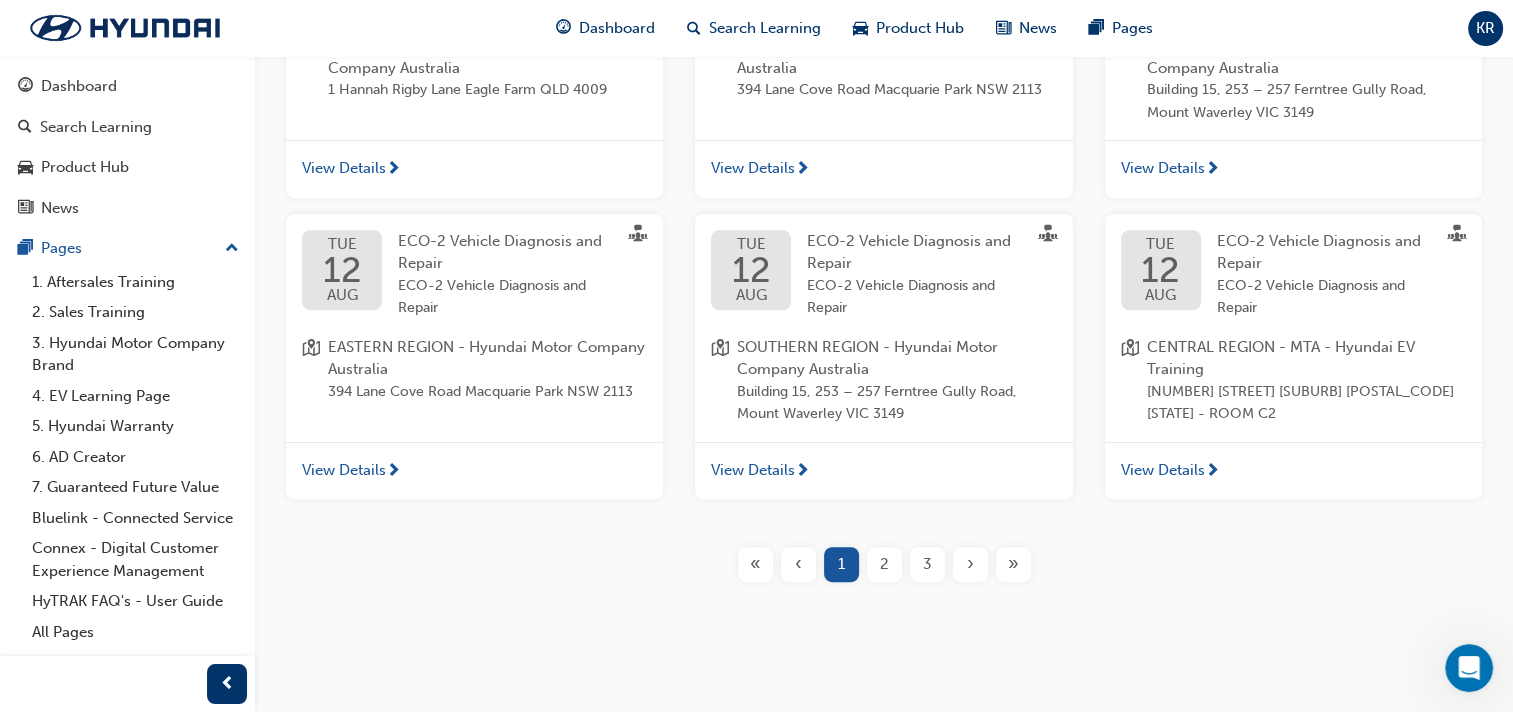 click on "2" at bounding box center [884, 564] 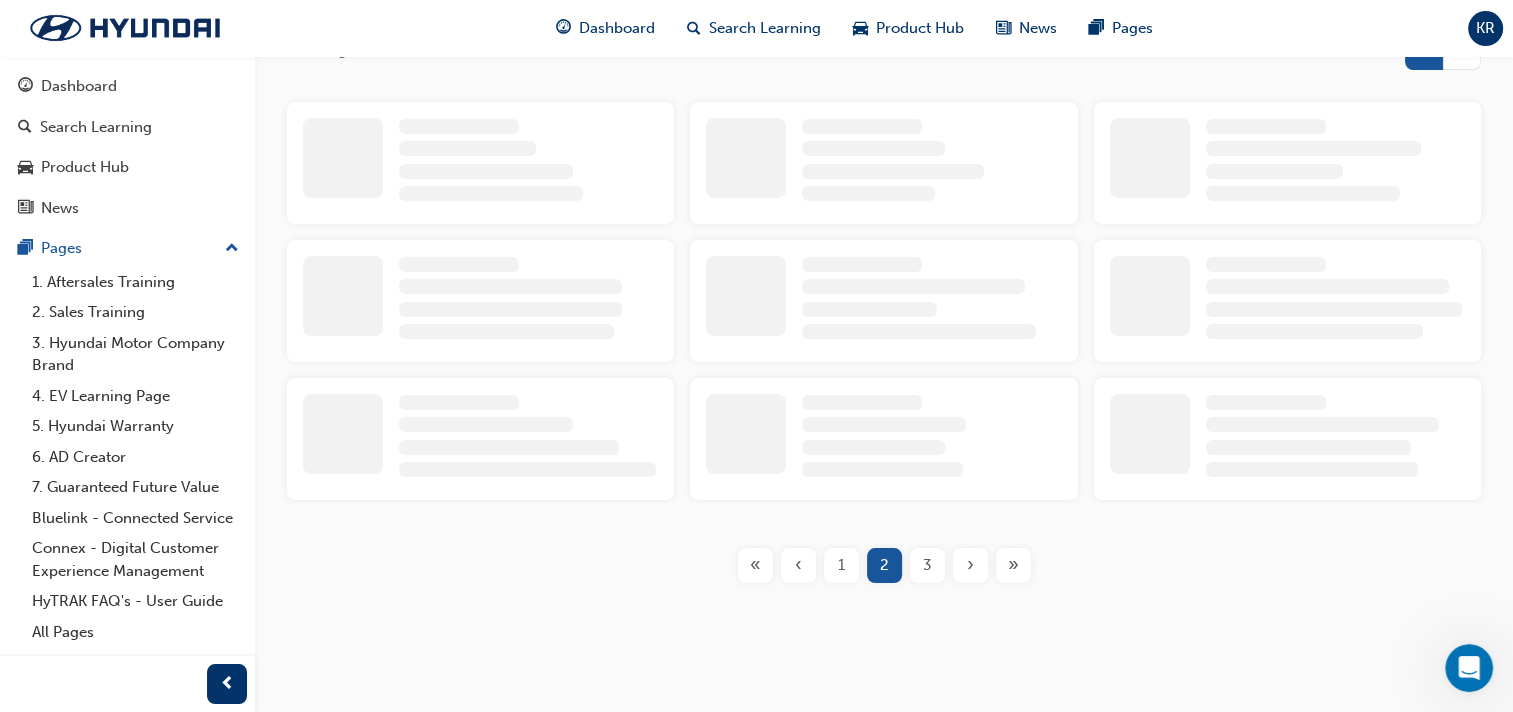 scroll, scrollTop: 852, scrollLeft: 0, axis: vertical 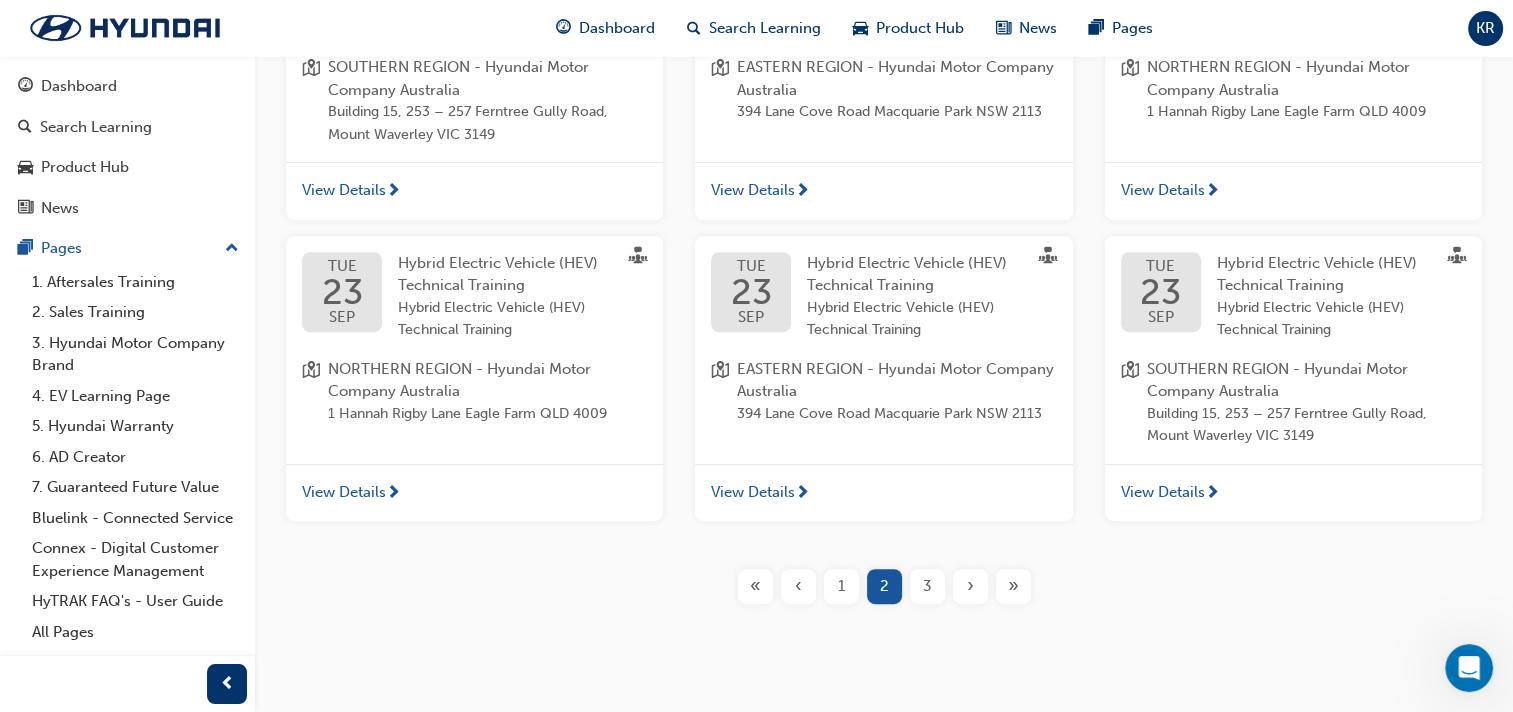 click on "3" at bounding box center (927, 586) 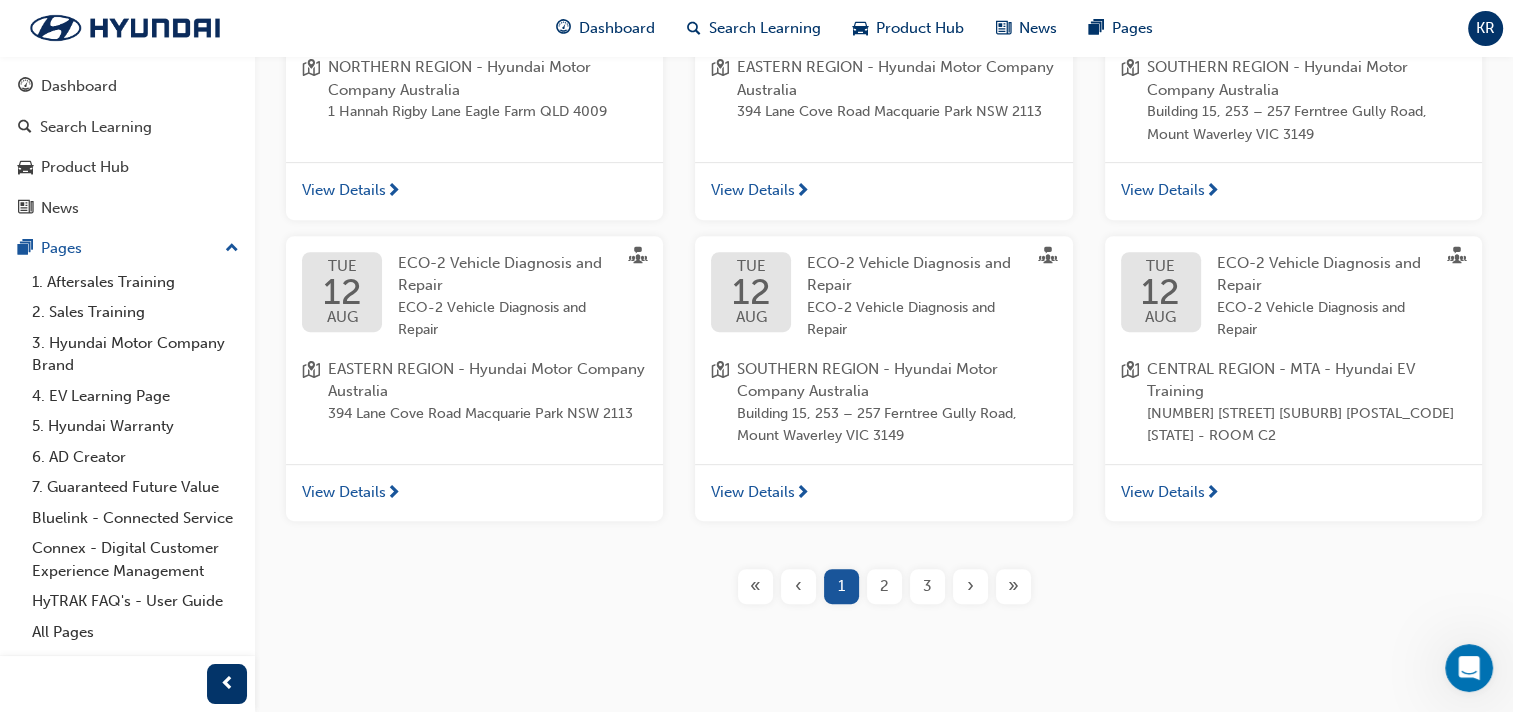 click on "3" at bounding box center [927, 586] 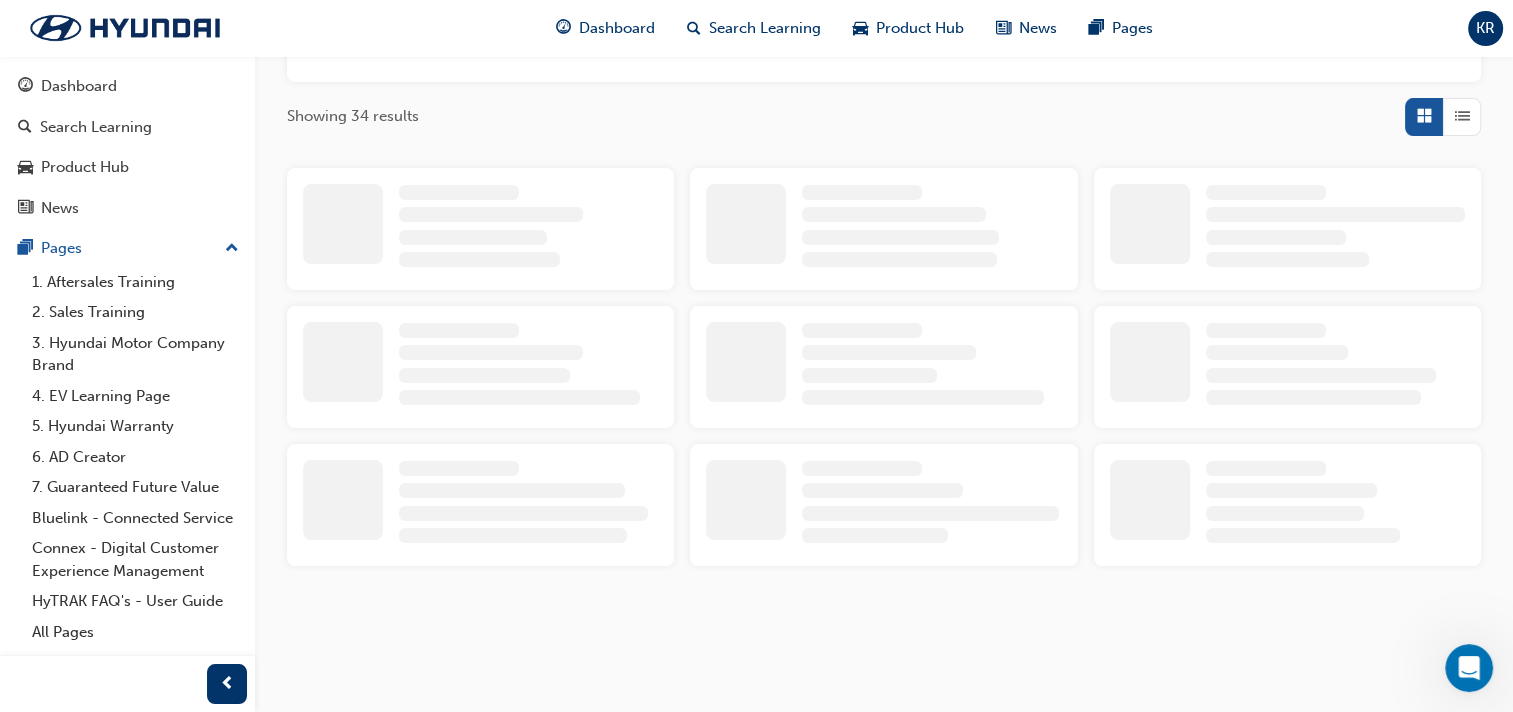 scroll, scrollTop: 830, scrollLeft: 0, axis: vertical 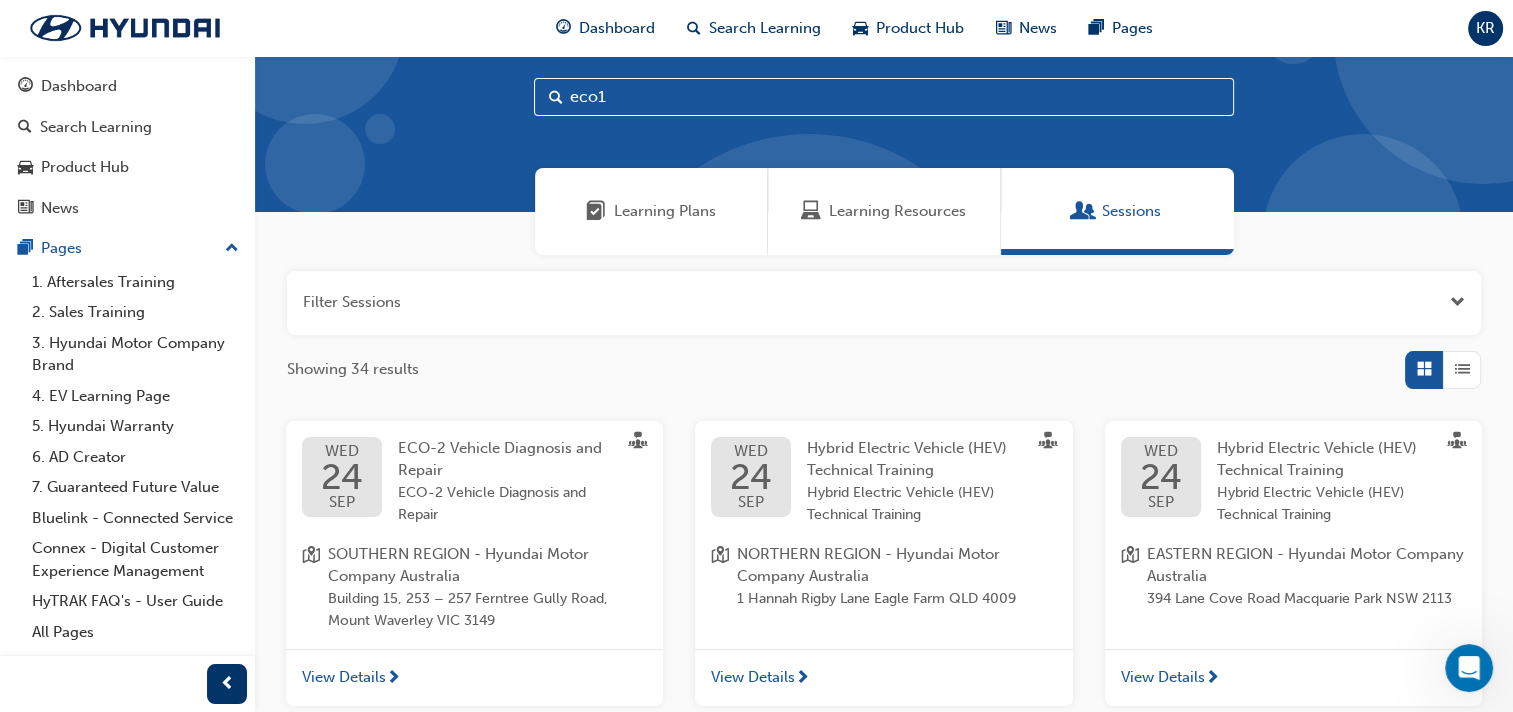 click on "eco1" at bounding box center [884, 97] 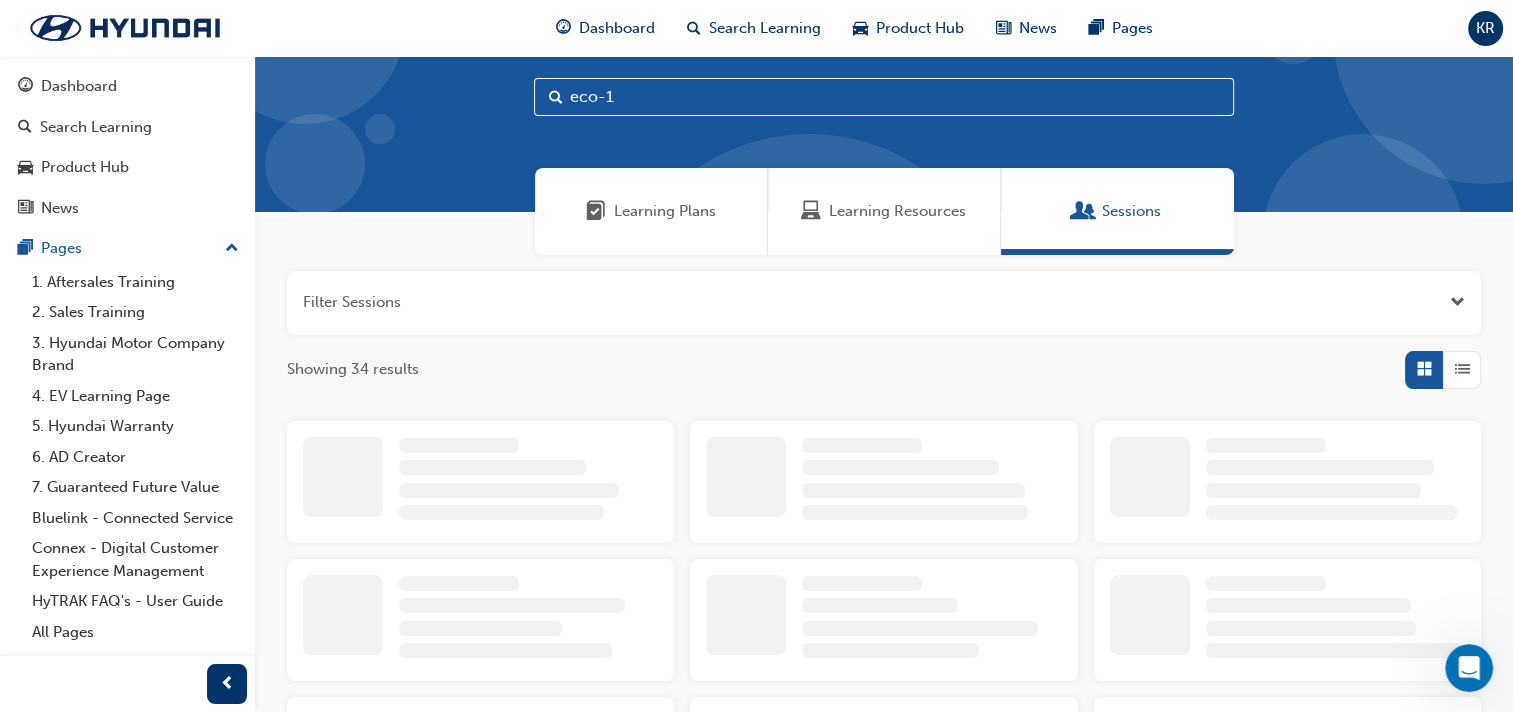 type on "eco-1" 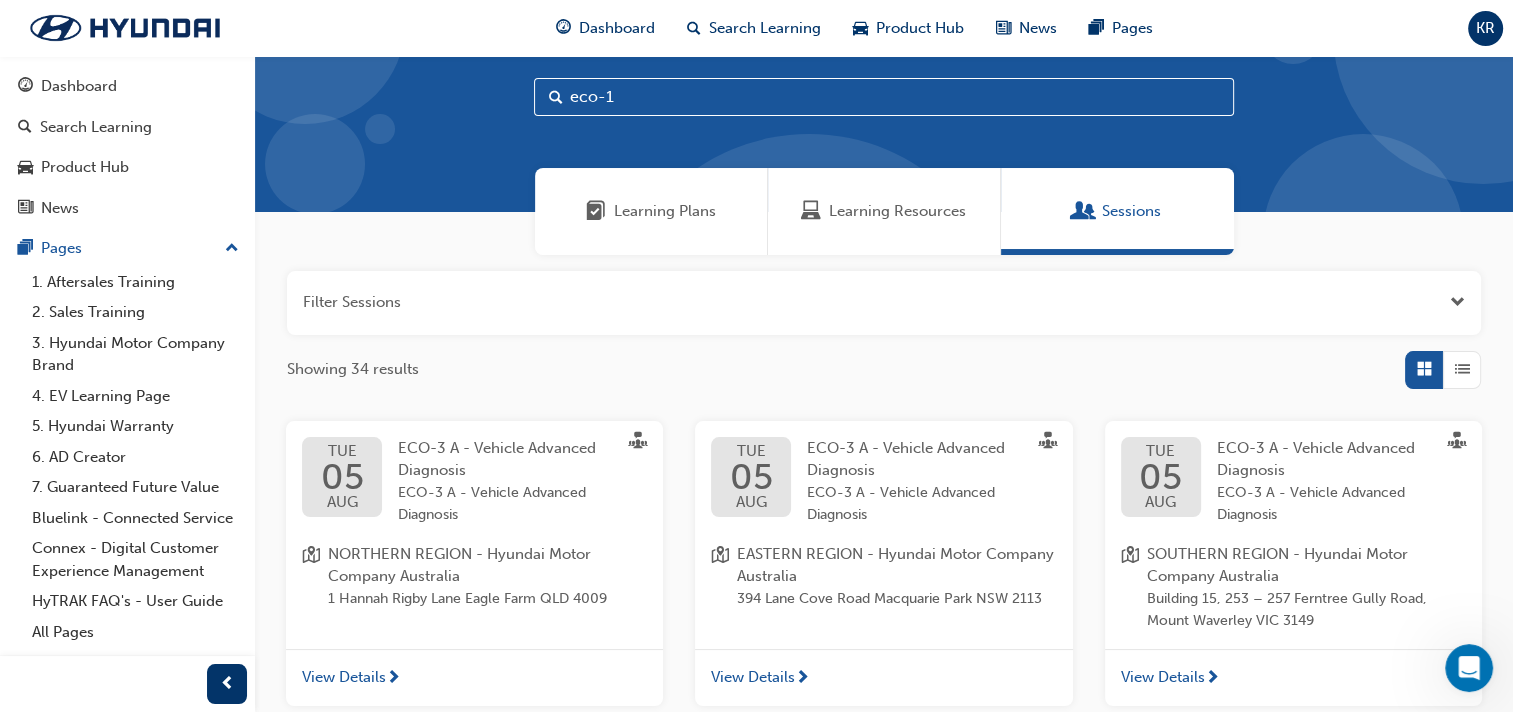 click on "Learning Plans" at bounding box center [651, 211] 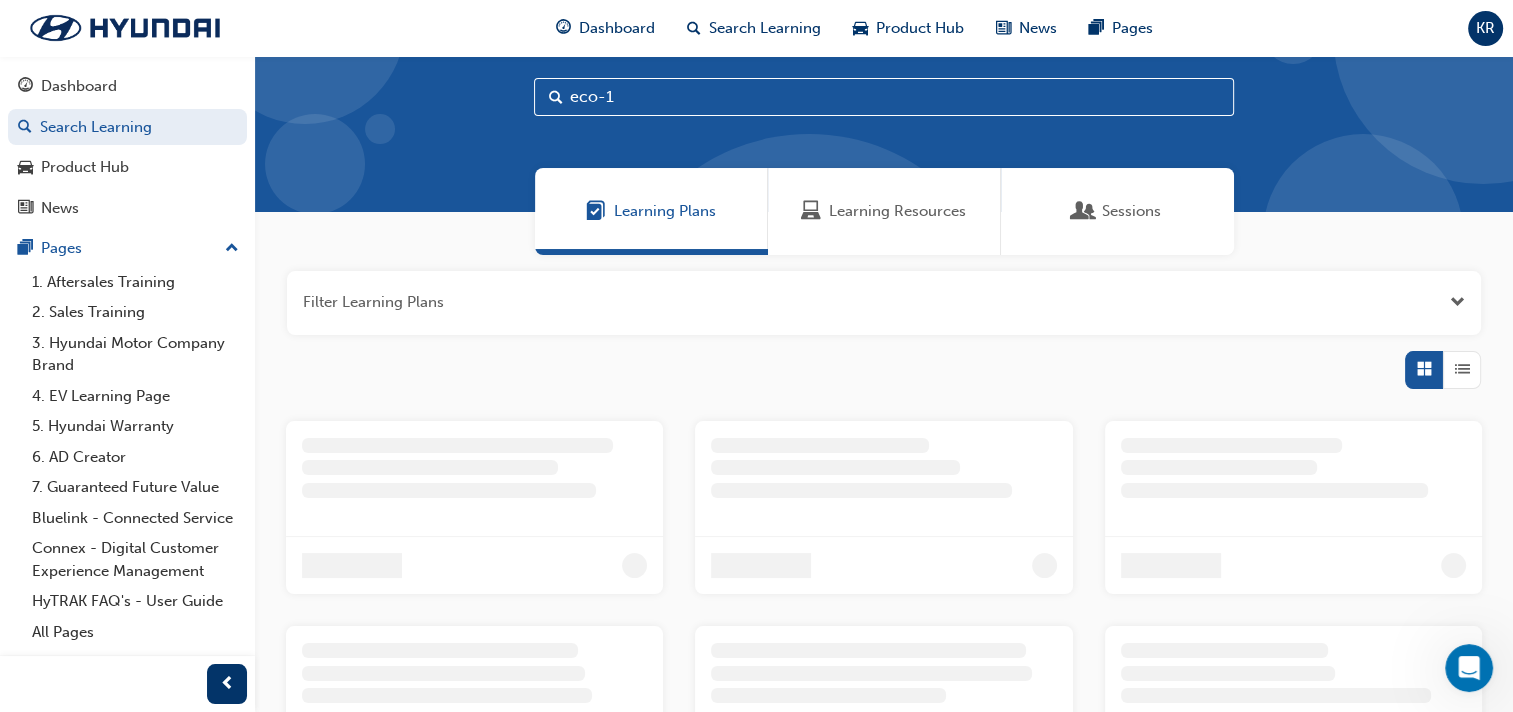 scroll, scrollTop: 0, scrollLeft: 0, axis: both 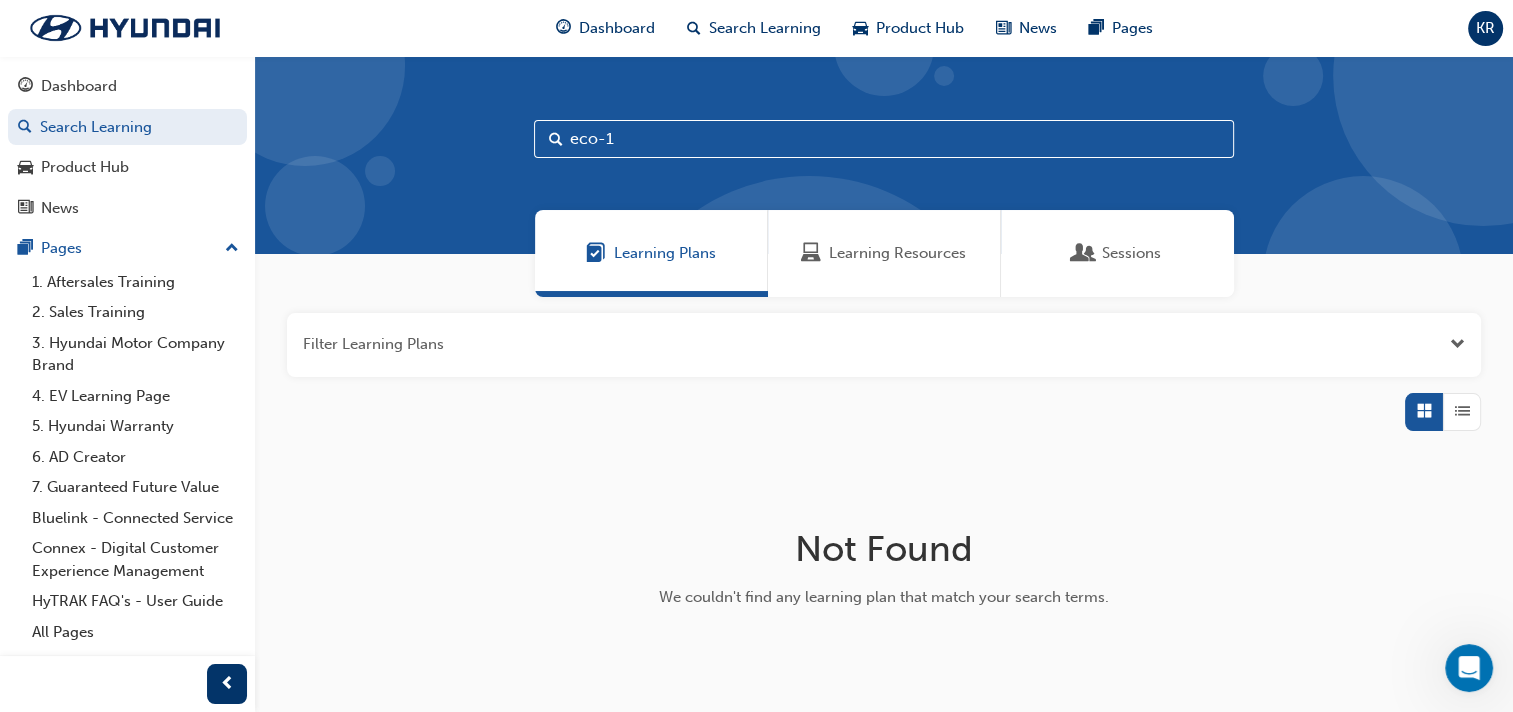 click on "Learning Resources" at bounding box center (897, 253) 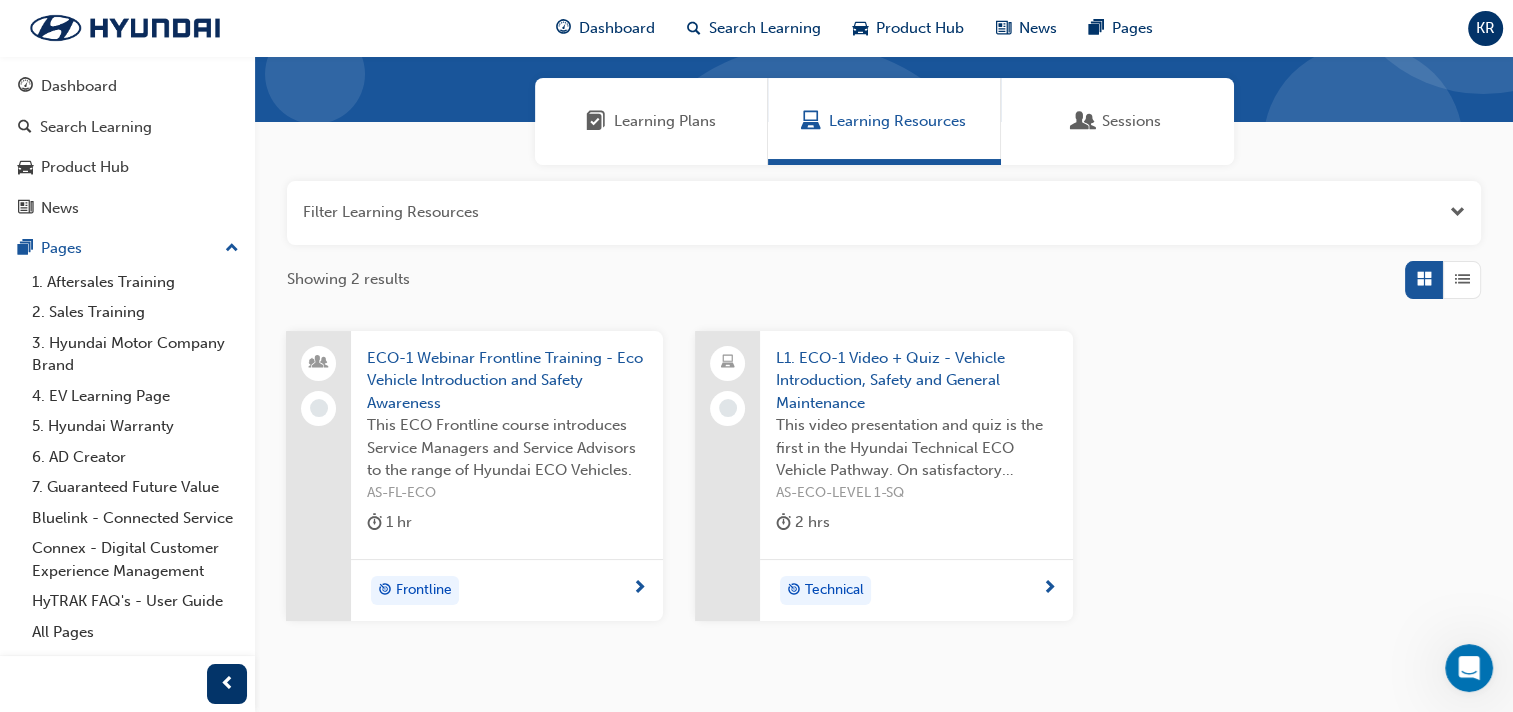 scroll, scrollTop: 132, scrollLeft: 0, axis: vertical 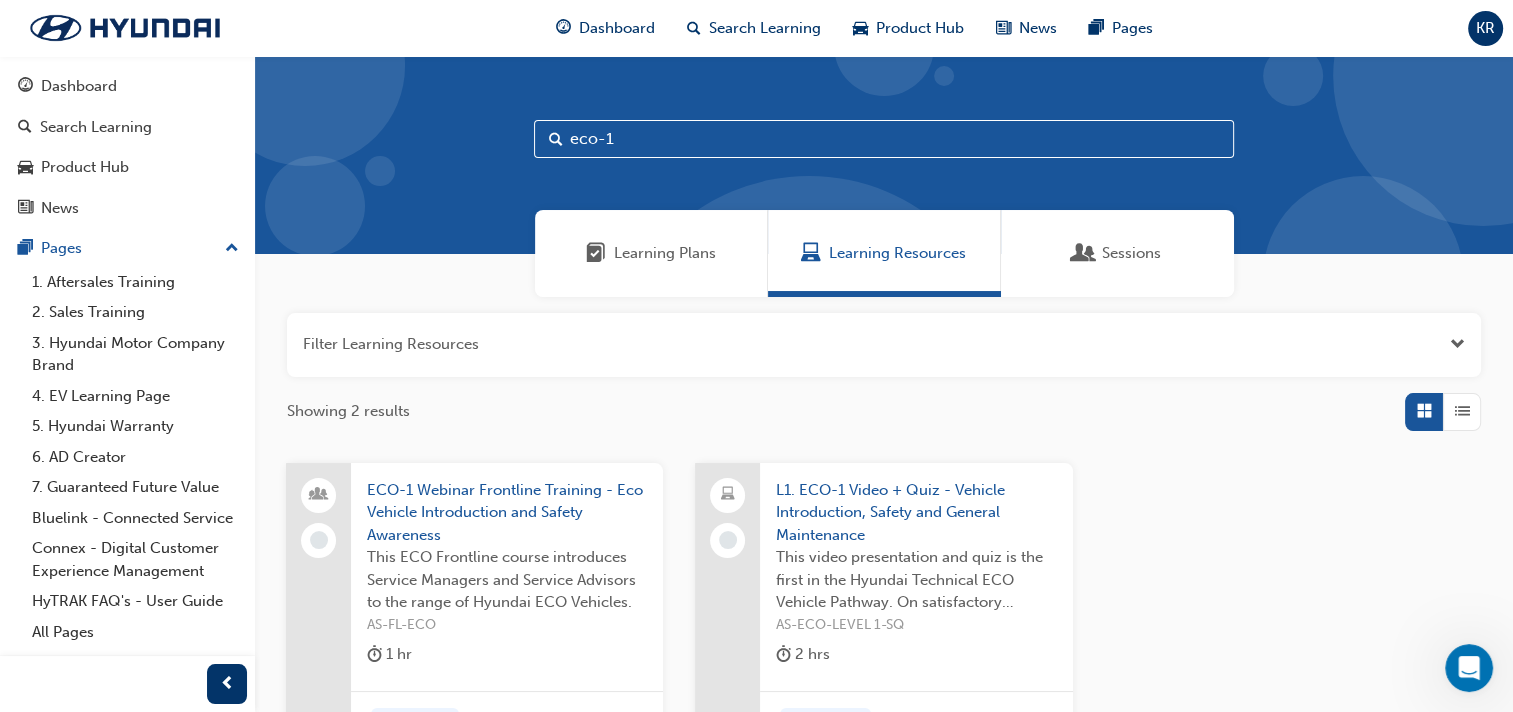 click on "KR" at bounding box center (1485, 28) 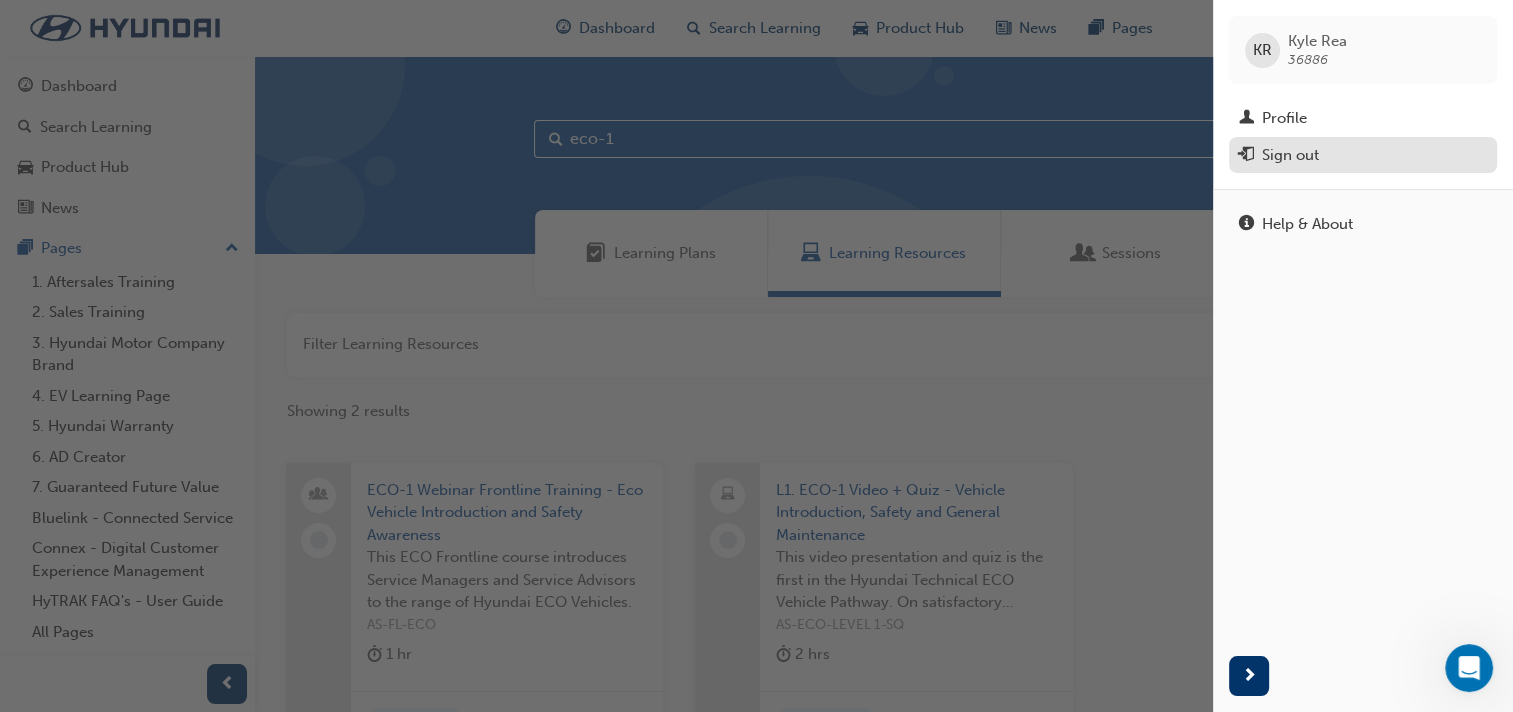 click on "Sign out" at bounding box center (1290, 155) 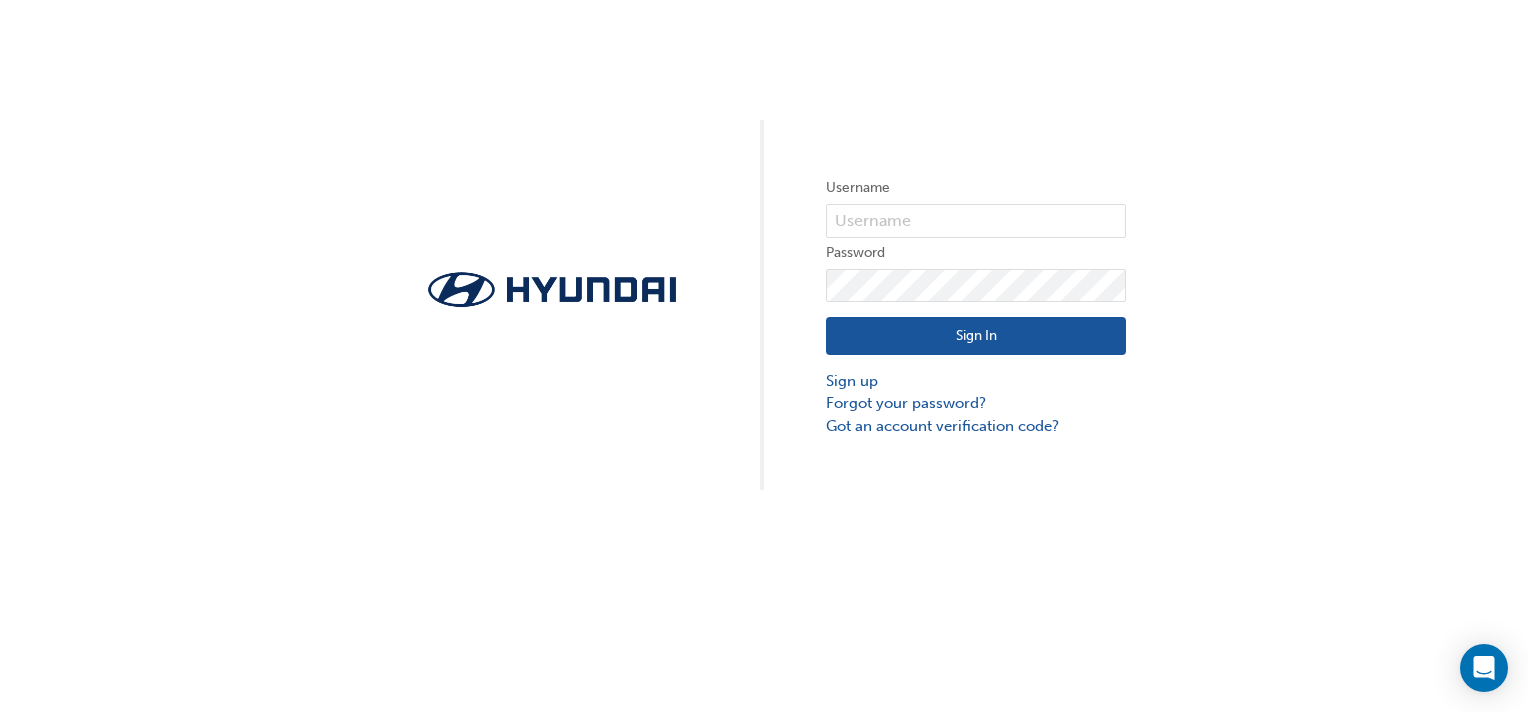 scroll, scrollTop: 0, scrollLeft: 0, axis: both 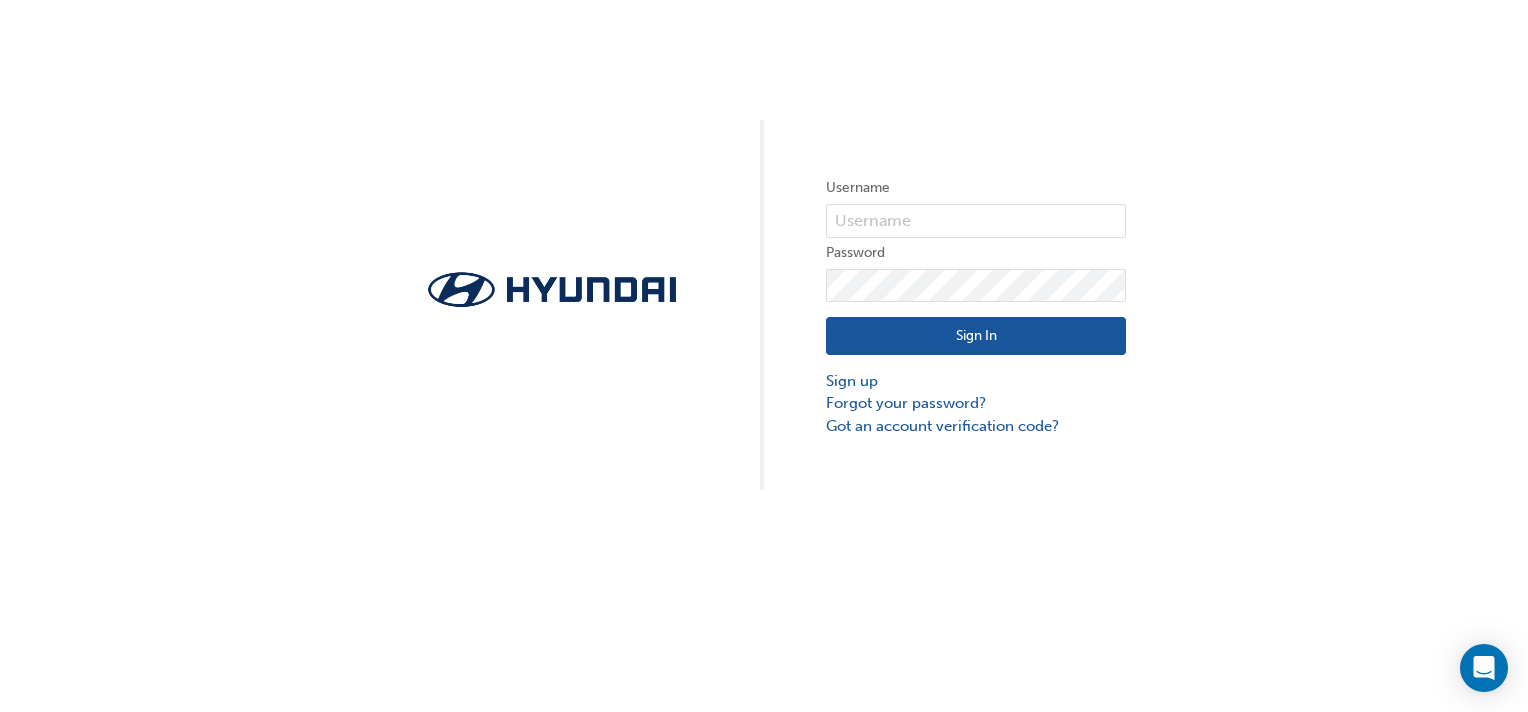 drag, startPoint x: 1443, startPoint y: 8, endPoint x: 784, endPoint y: 112, distance: 667.1559 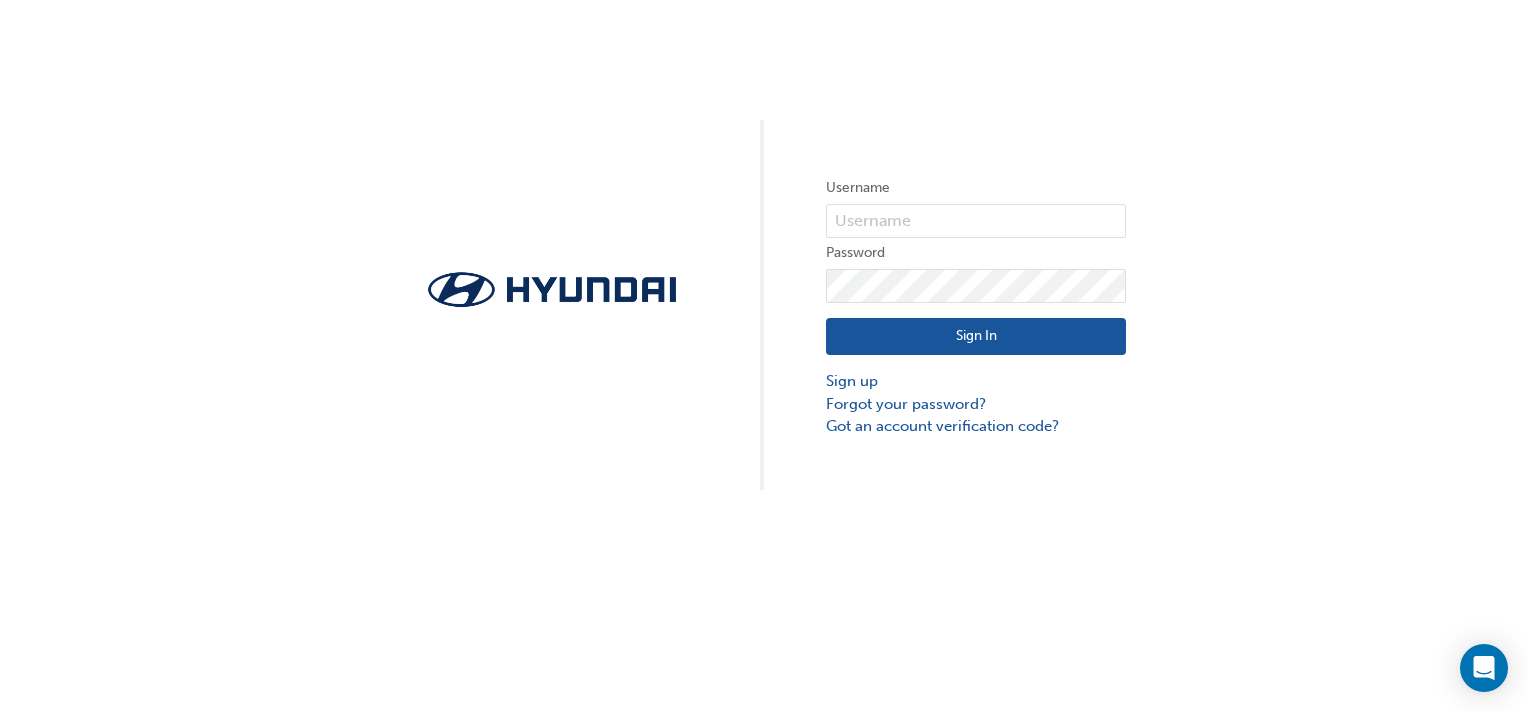 scroll, scrollTop: 0, scrollLeft: 0, axis: both 